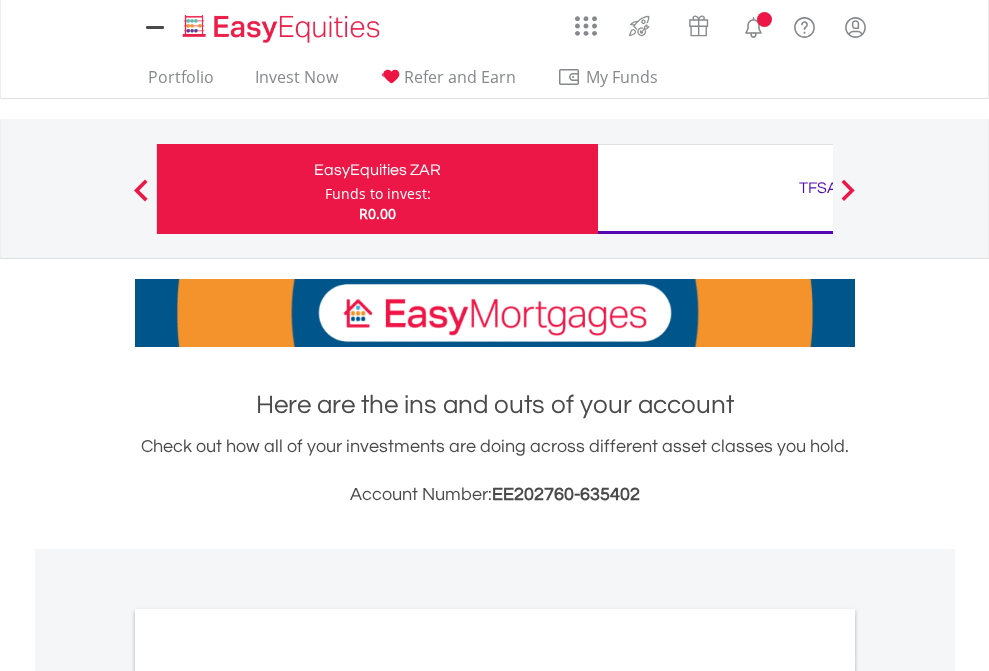 scroll, scrollTop: 0, scrollLeft: 0, axis: both 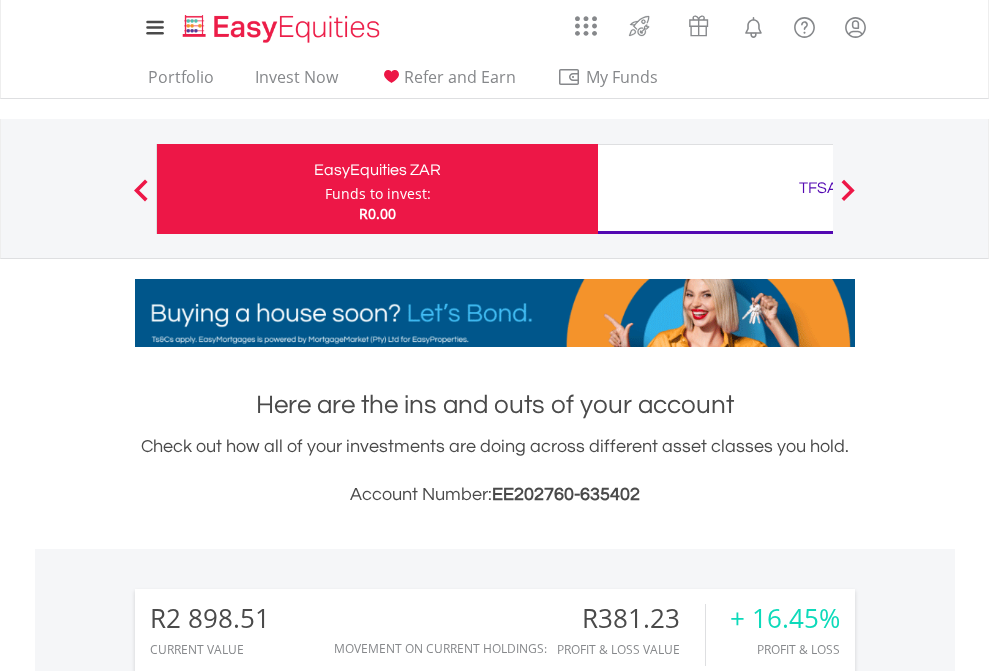 click on "Funds to invest:" at bounding box center (378, 194) 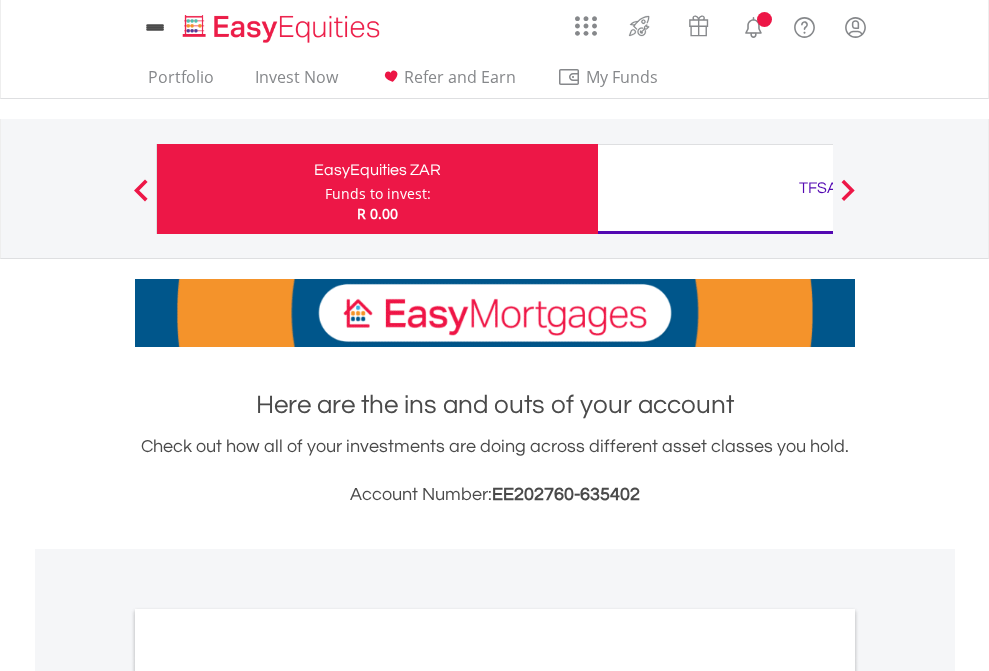 scroll, scrollTop: 0, scrollLeft: 0, axis: both 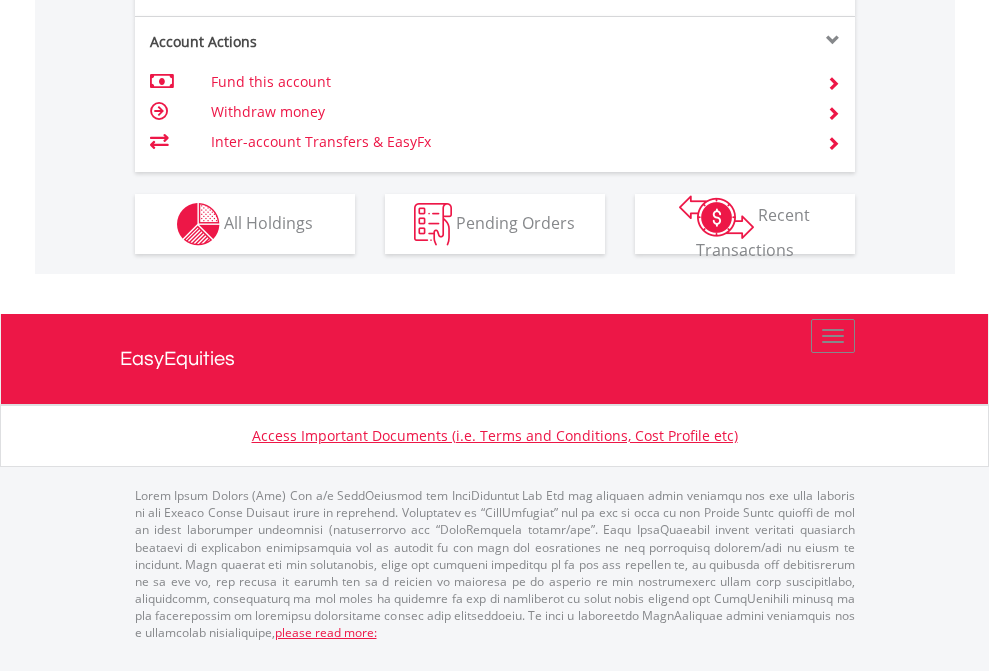 click on "Investment types" at bounding box center (706, -337) 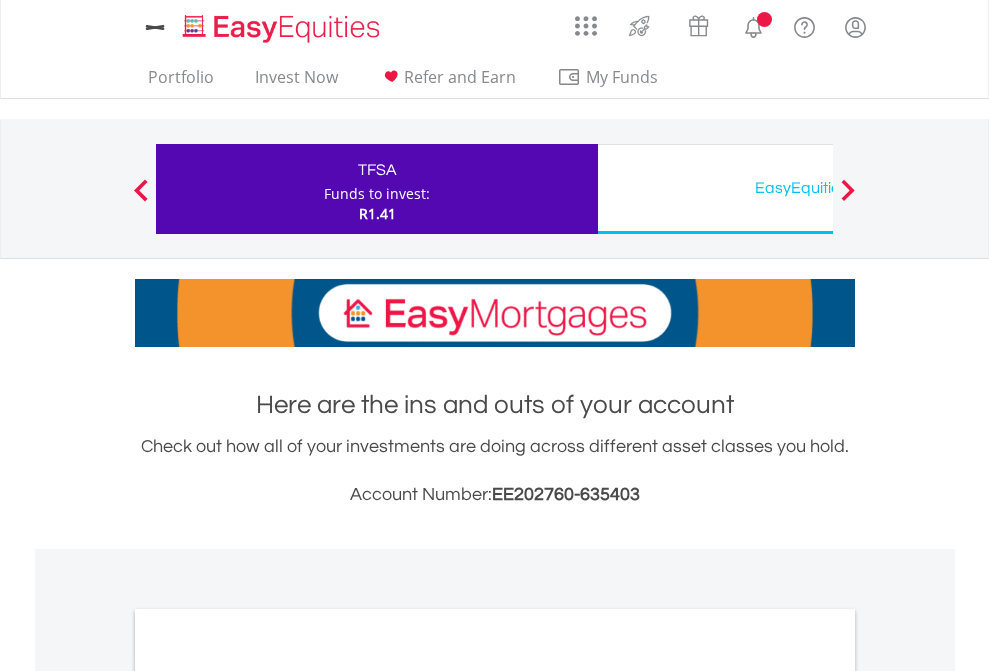 scroll, scrollTop: 0, scrollLeft: 0, axis: both 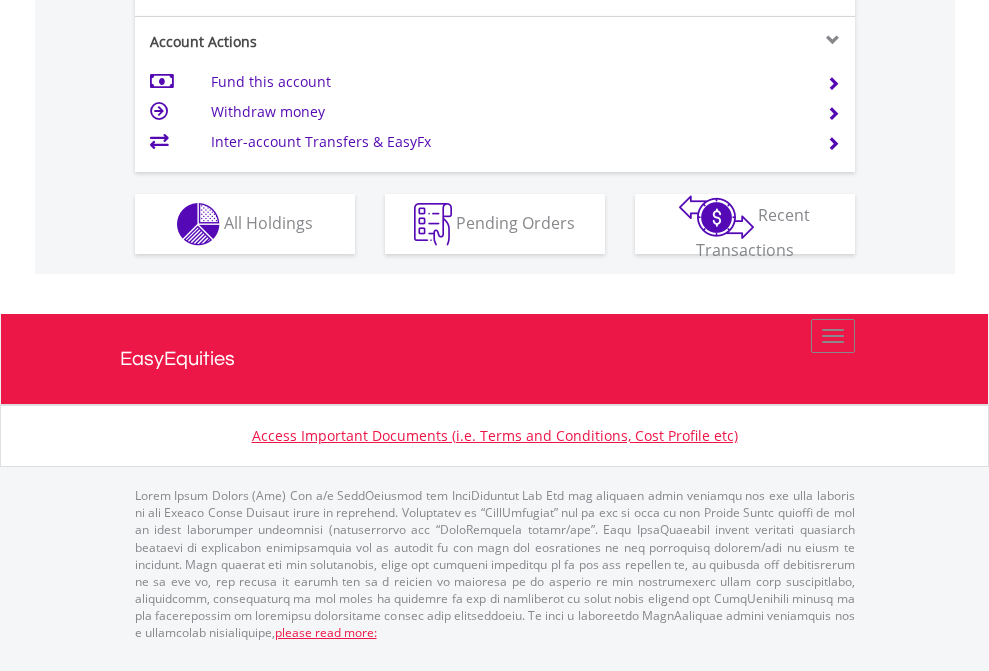 click on "Investment types" at bounding box center (706, -337) 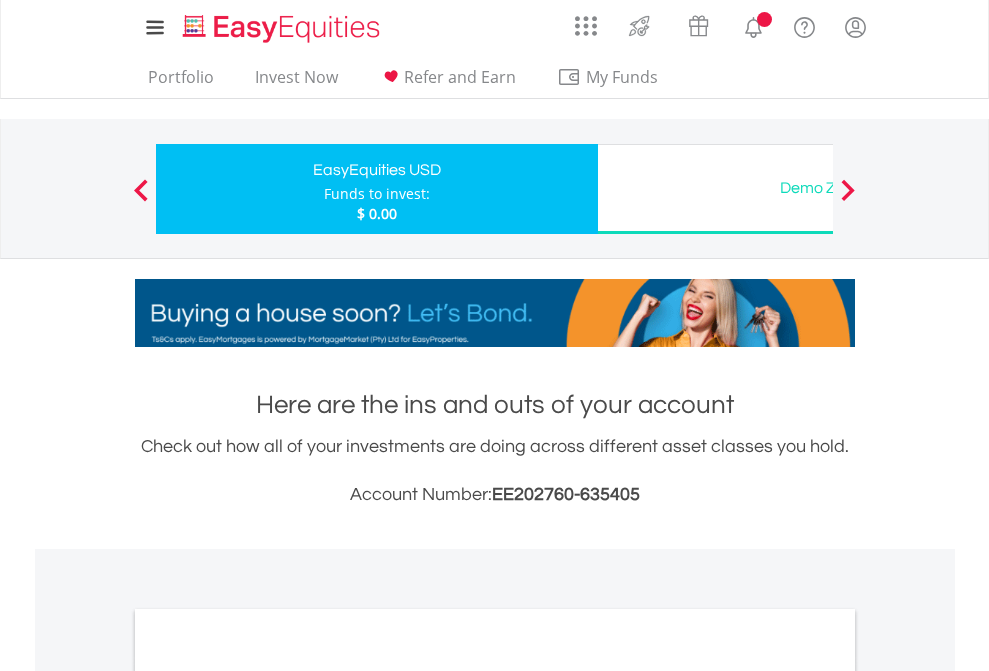 scroll, scrollTop: 0, scrollLeft: 0, axis: both 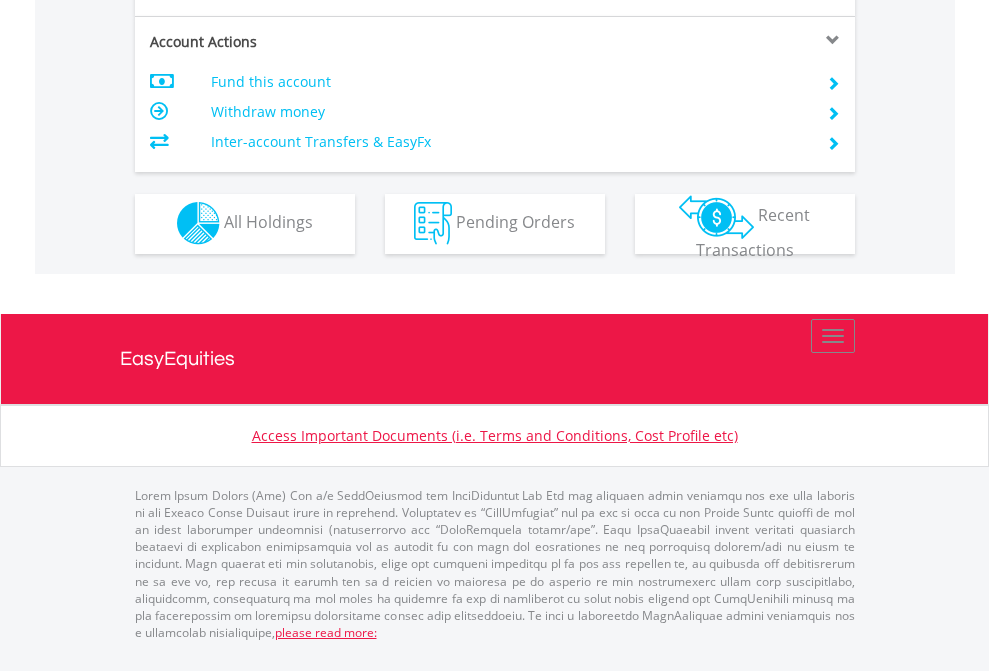 click on "Investment types" at bounding box center (706, -353) 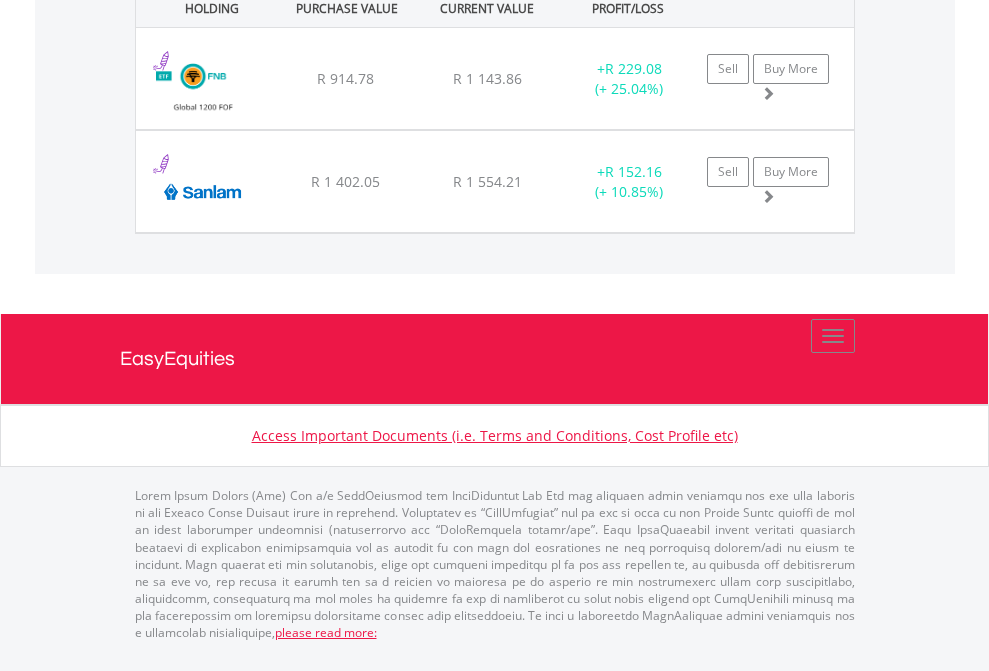 click on "TFSA" at bounding box center (818, -1071) 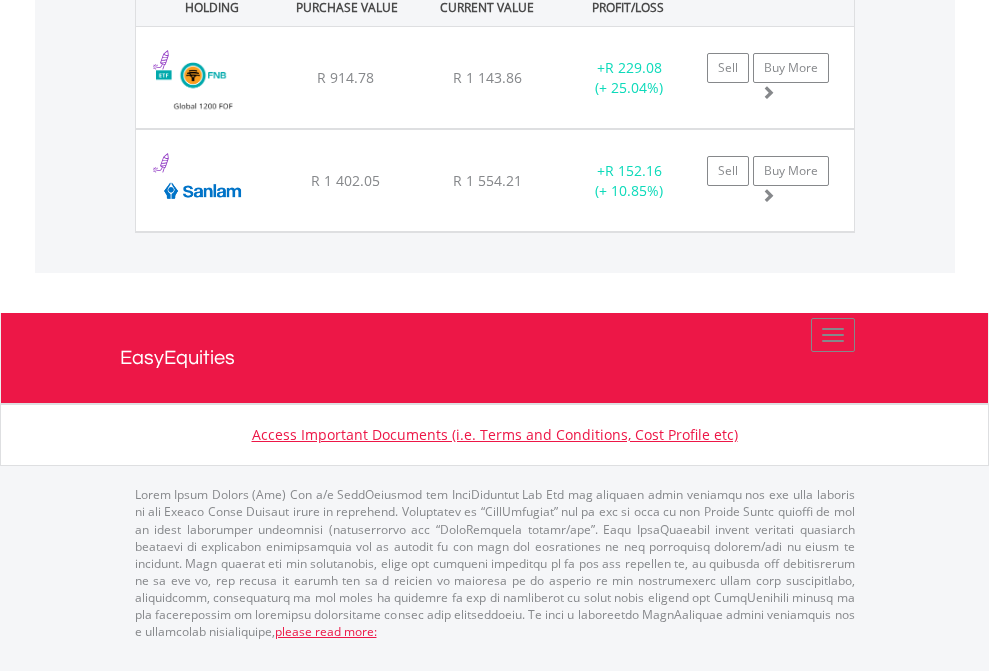 scroll, scrollTop: 144, scrollLeft: 0, axis: vertical 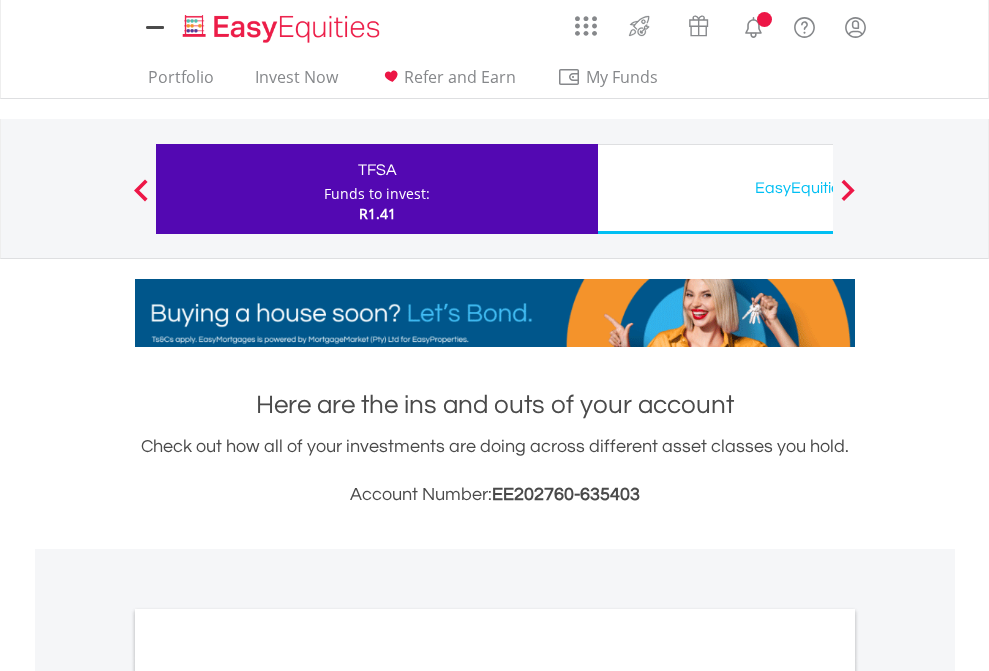 click on "All Holdings" at bounding box center [268, 1096] 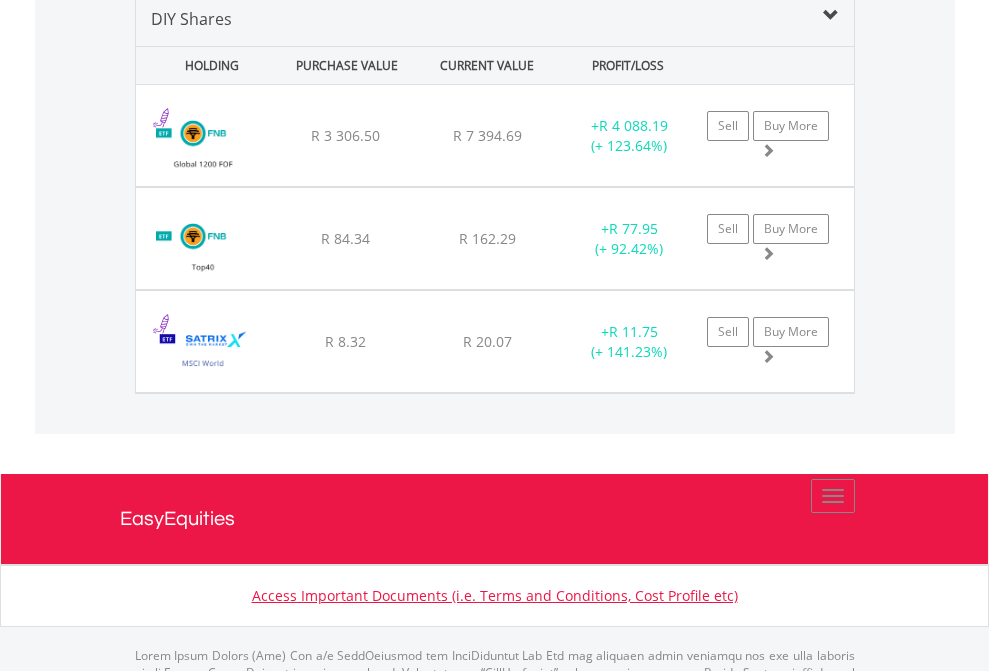 scroll, scrollTop: 1933, scrollLeft: 0, axis: vertical 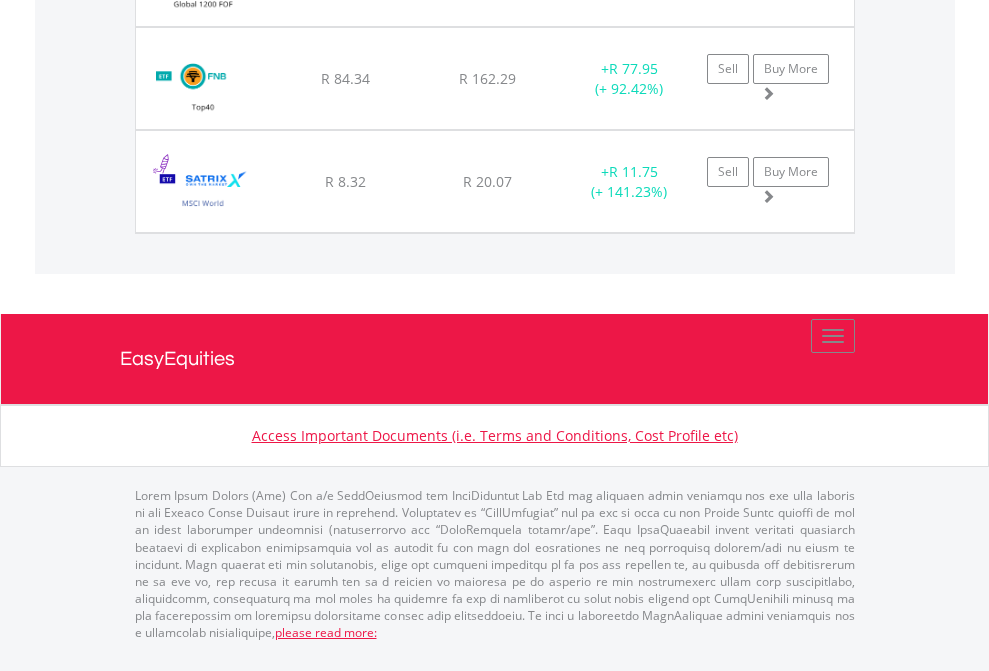 click on "EasyEquities USD" at bounding box center (818, -1174) 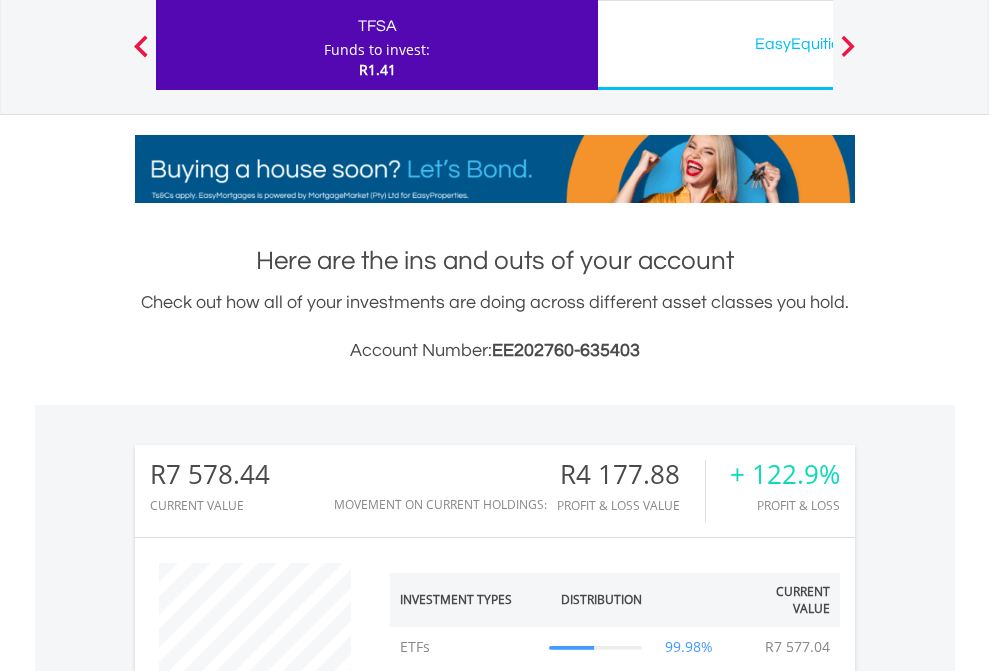 scroll, scrollTop: 999808, scrollLeft: 999687, axis: both 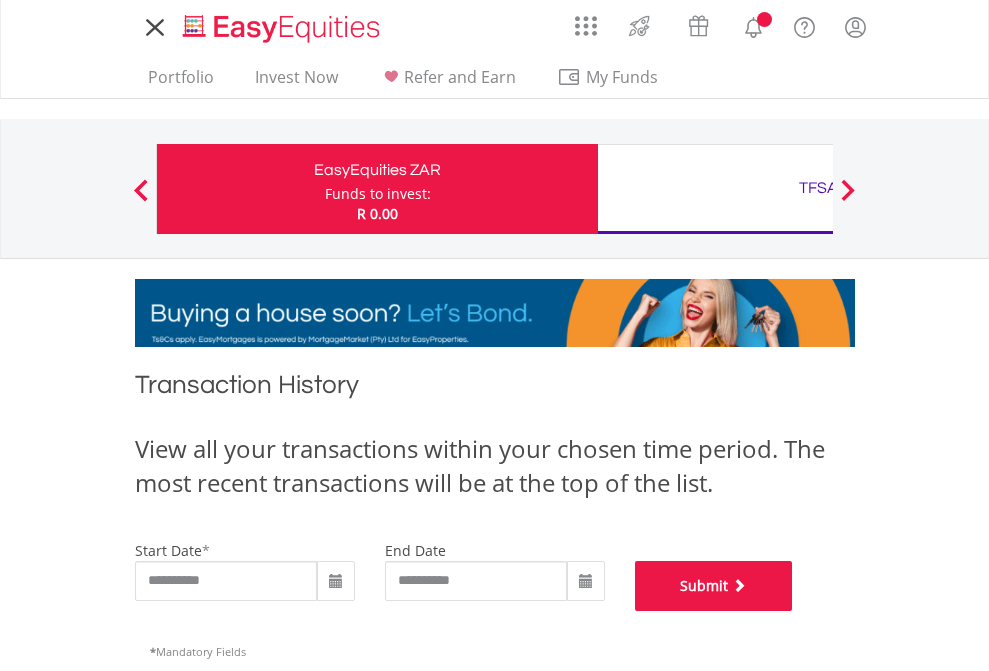 click on "Submit" at bounding box center (714, 586) 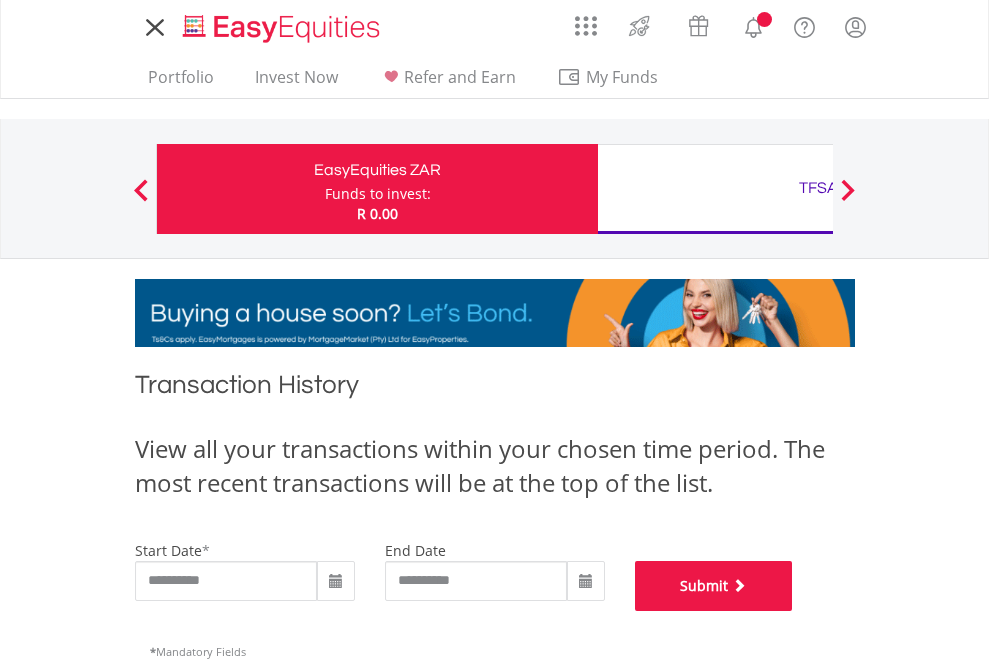 scroll, scrollTop: 811, scrollLeft: 0, axis: vertical 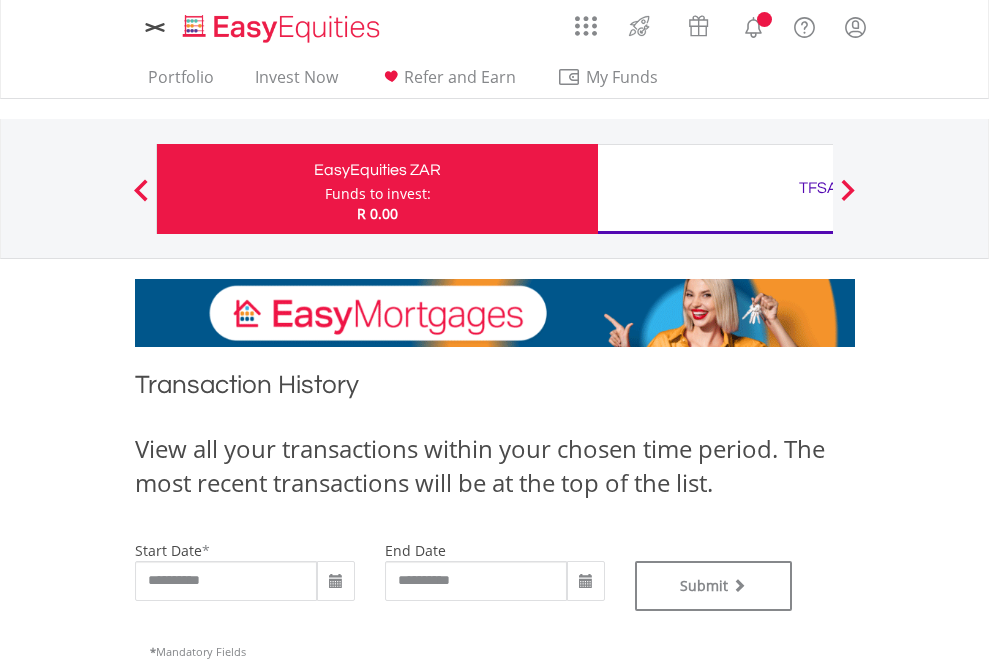 click on "TFSA" at bounding box center [818, 188] 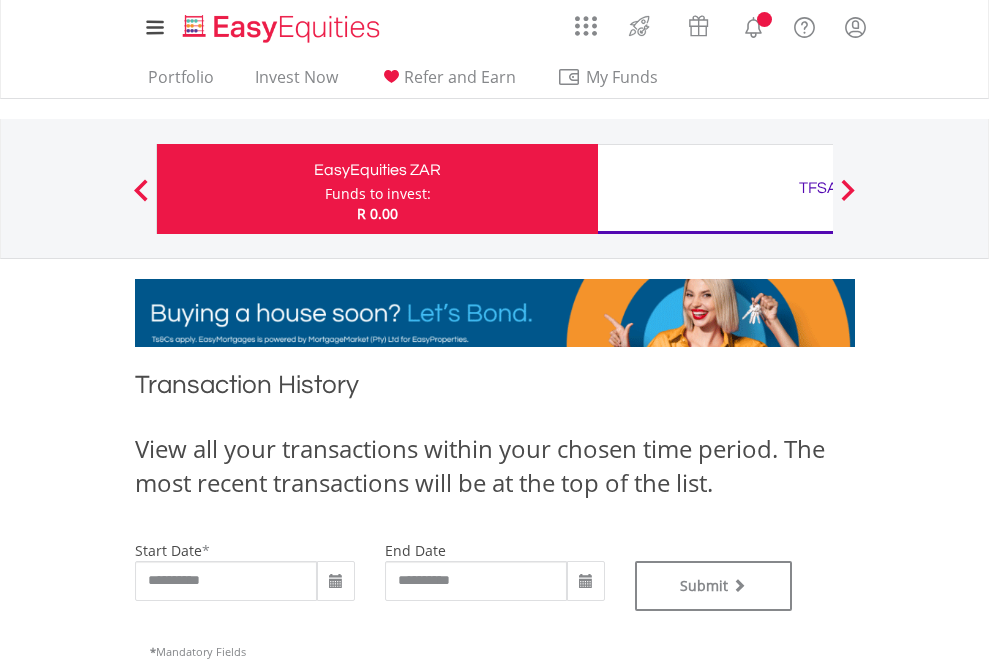 type on "**********" 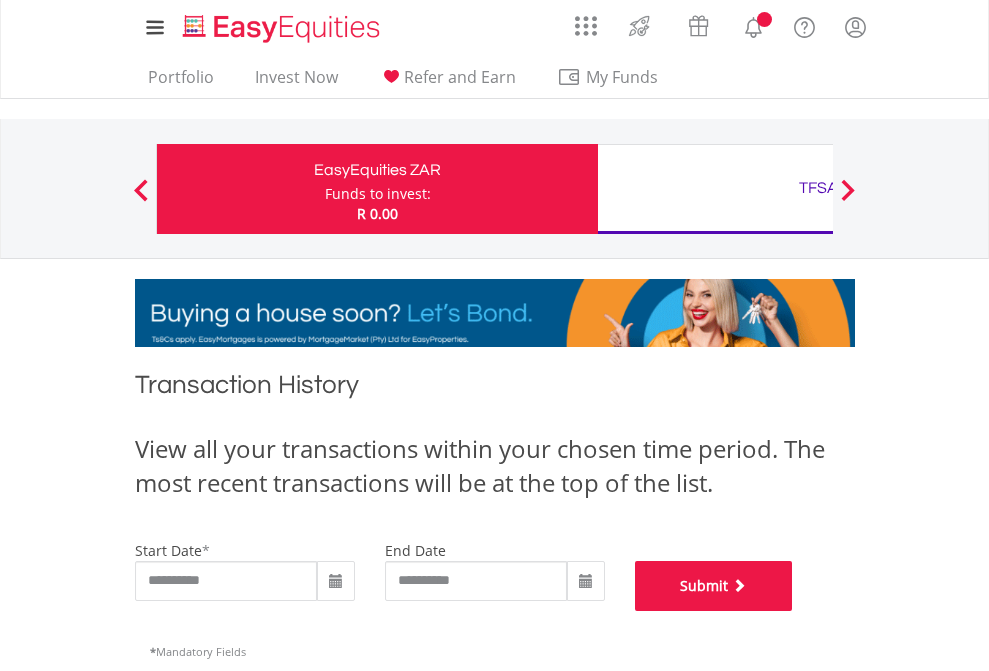 click on "Submit" at bounding box center (714, 586) 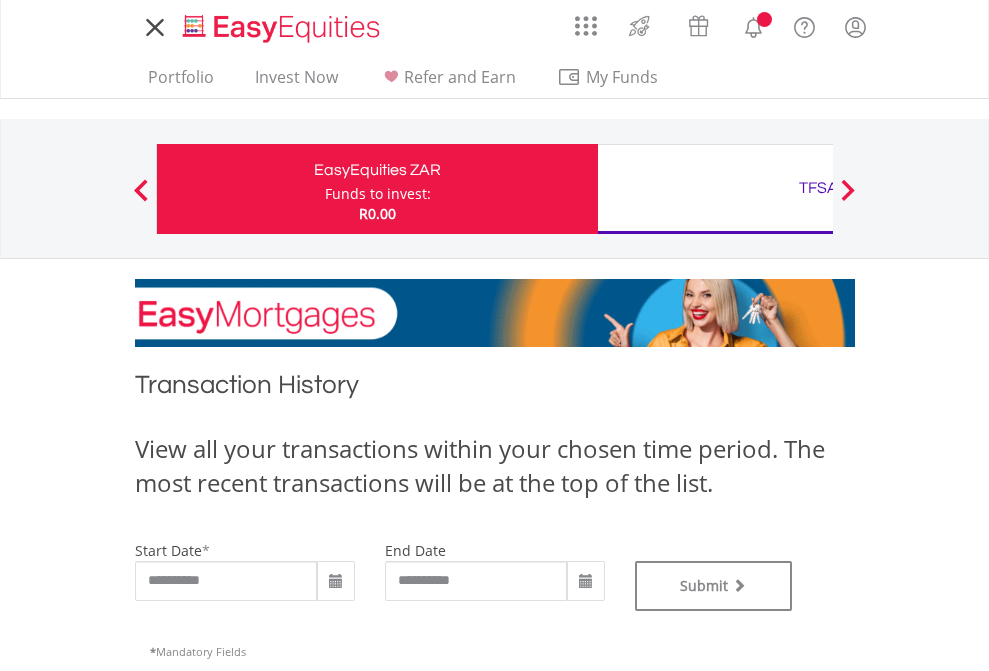 scroll, scrollTop: 0, scrollLeft: 0, axis: both 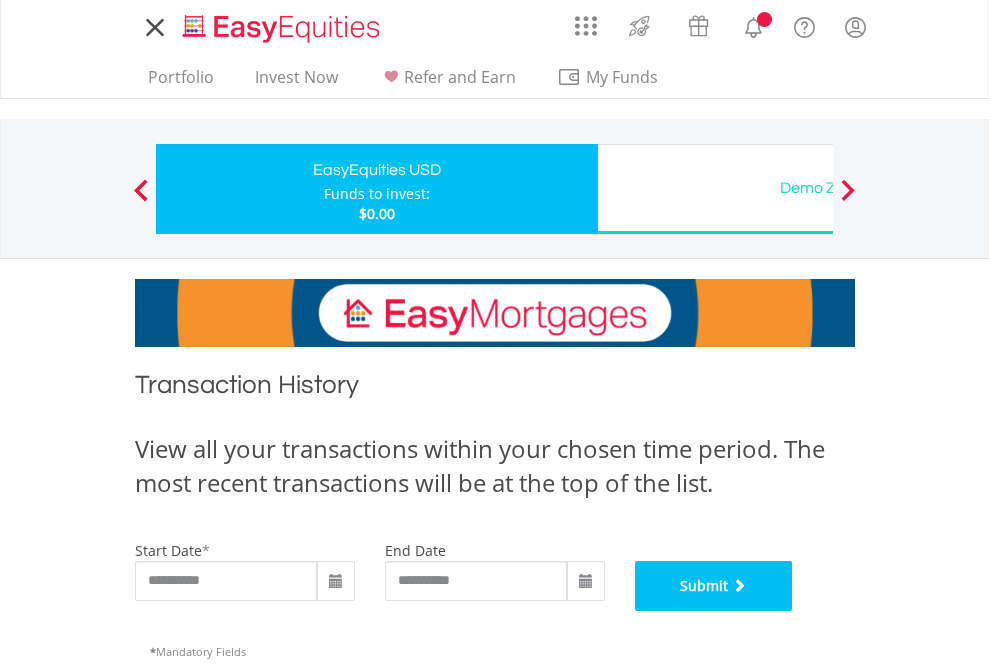 click on "Submit" at bounding box center [714, 586] 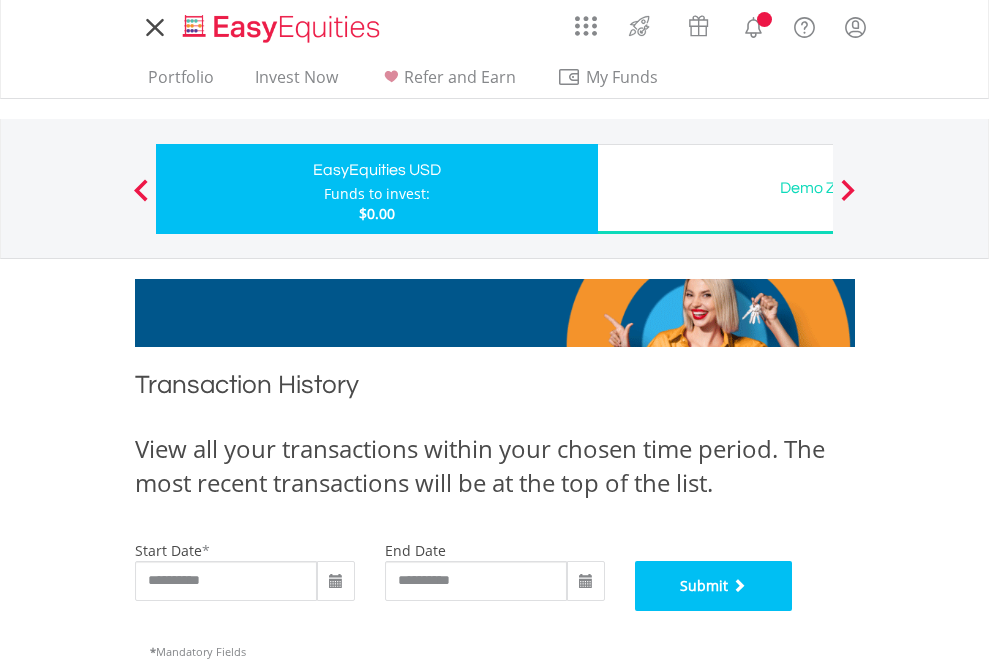 scroll, scrollTop: 811, scrollLeft: 0, axis: vertical 